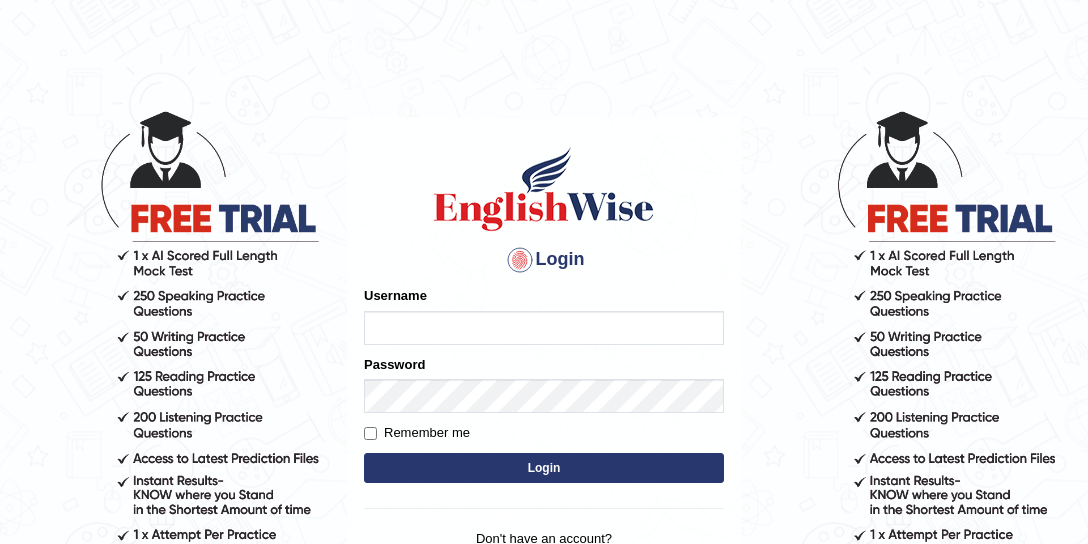 scroll, scrollTop: 0, scrollLeft: 0, axis: both 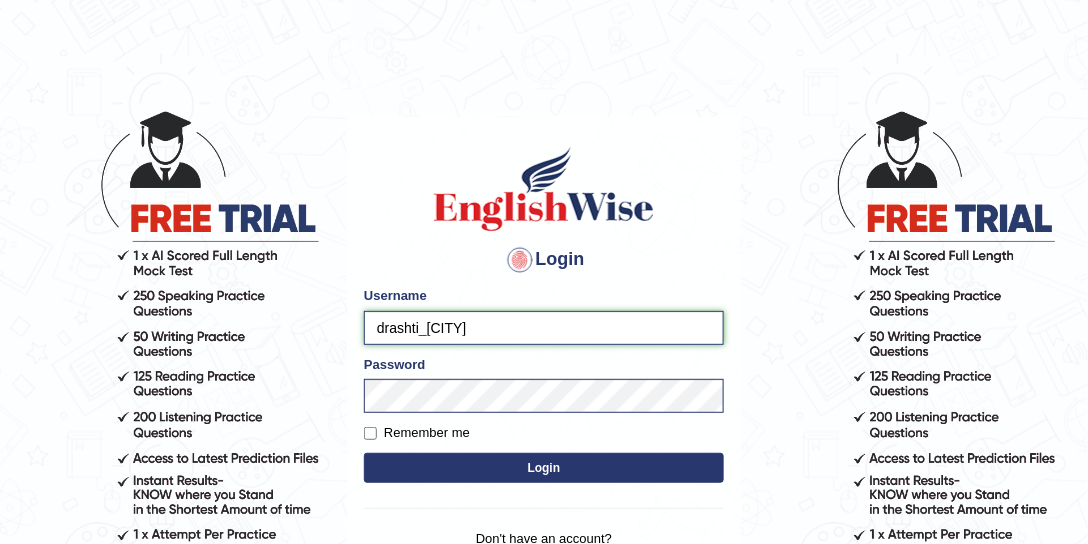 click on "drashti_parramatta" at bounding box center (544, 328) 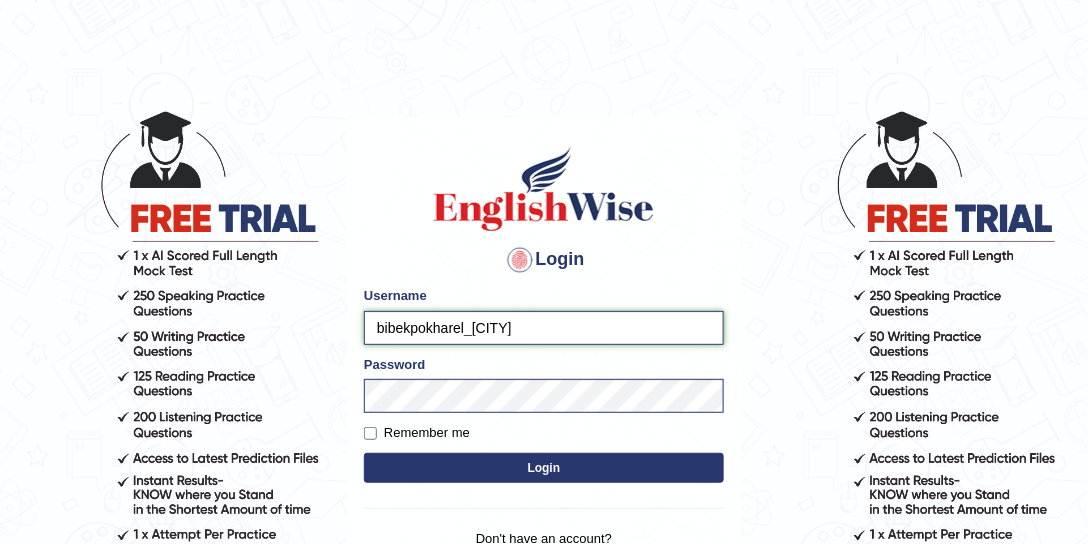 type on "bibekpokharel_parramatta" 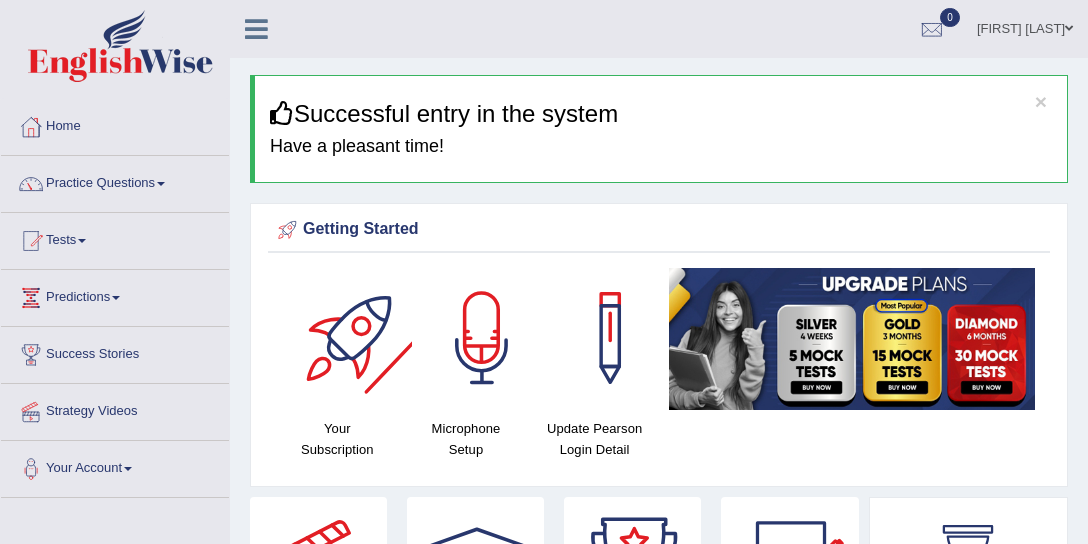 scroll, scrollTop: 0, scrollLeft: 0, axis: both 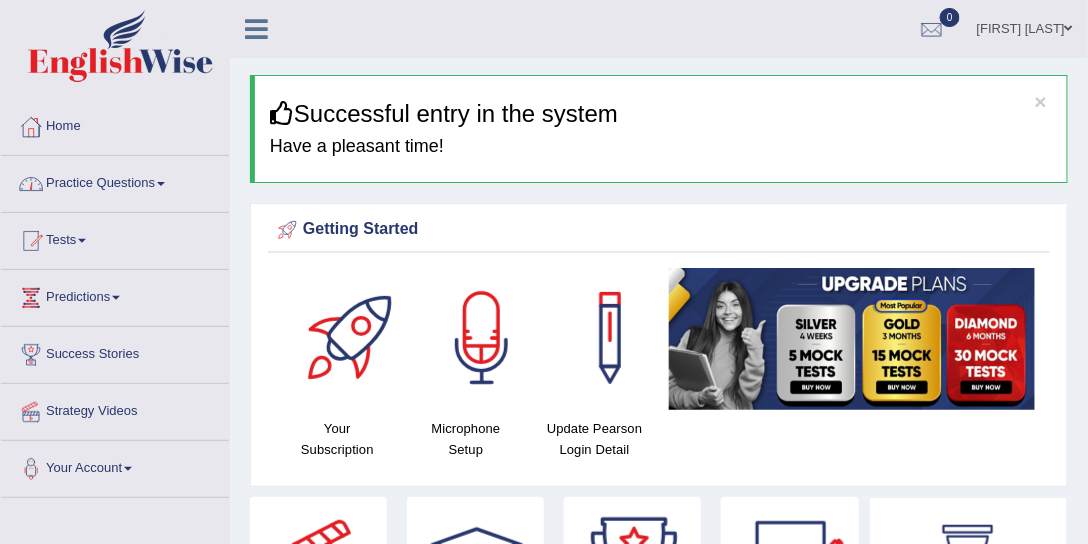 click on "Practice Questions" at bounding box center (115, 181) 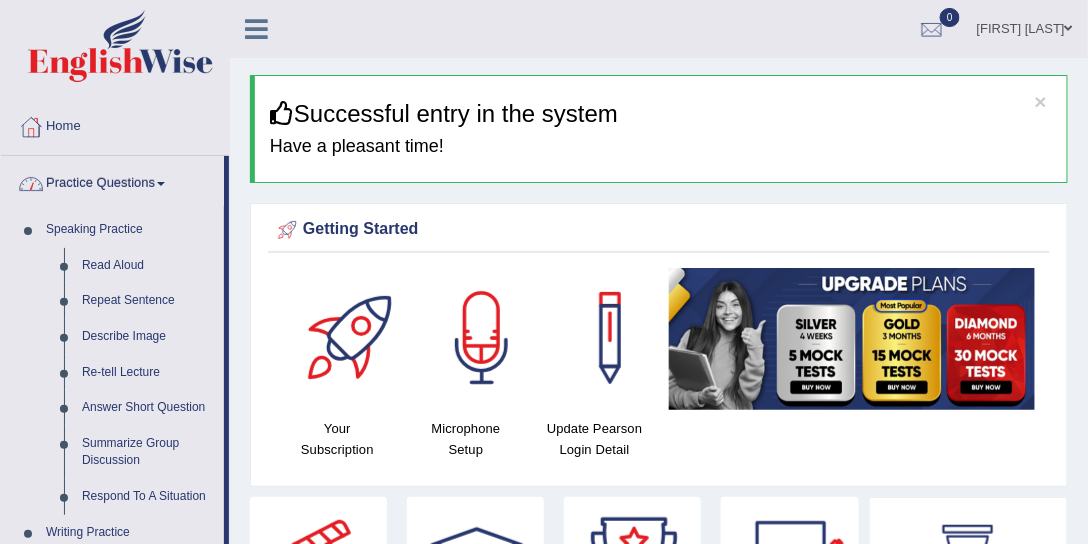 click on "Practice Questions" at bounding box center [112, 181] 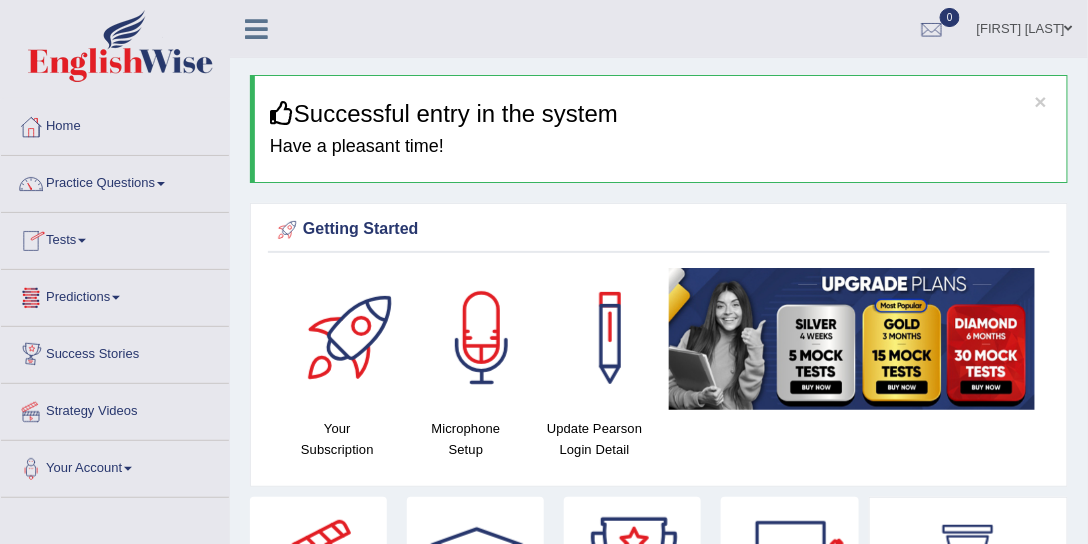 click on "Tests" at bounding box center [115, 238] 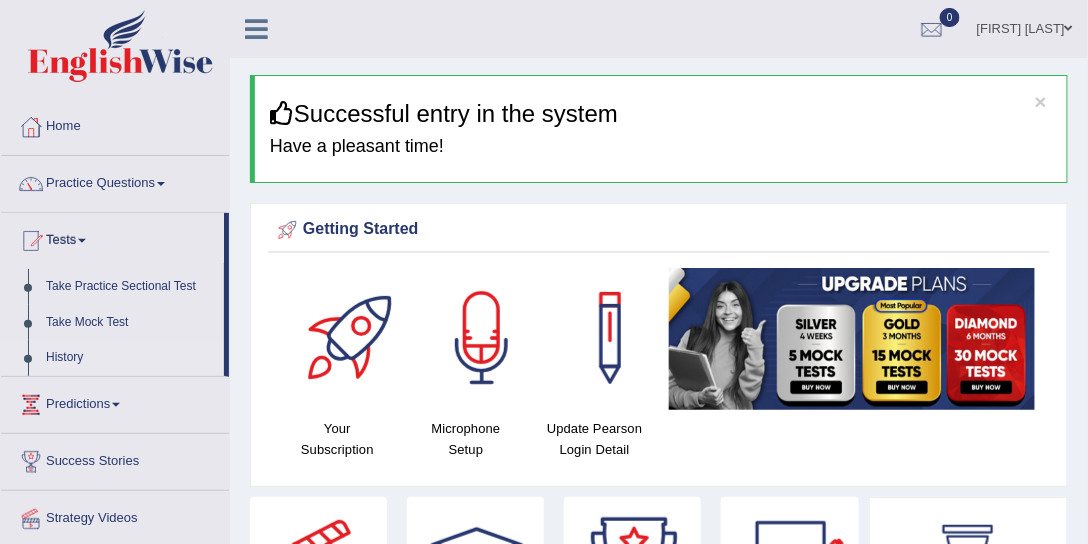 click on "History" at bounding box center (130, 358) 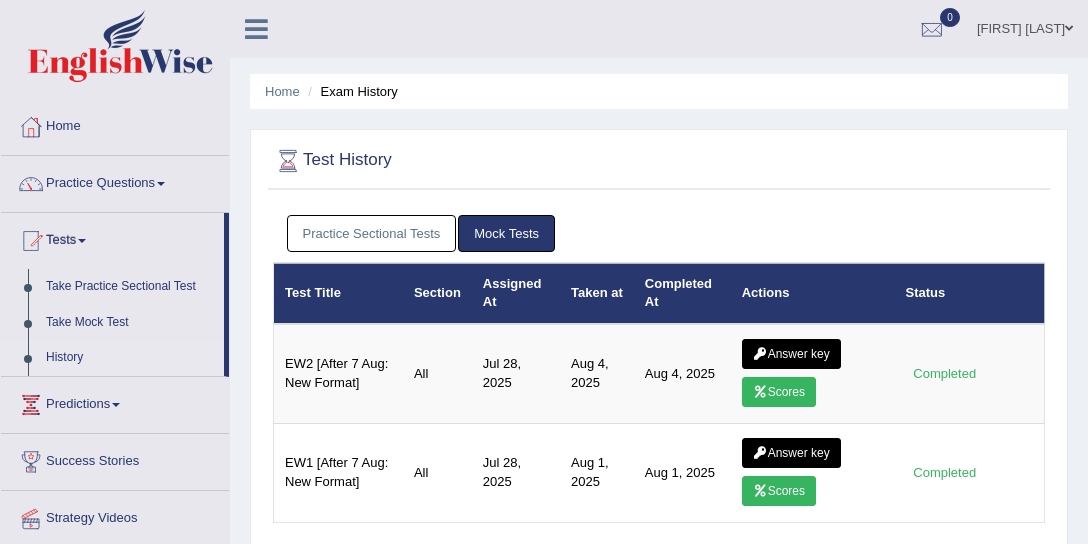 scroll, scrollTop: 0, scrollLeft: 0, axis: both 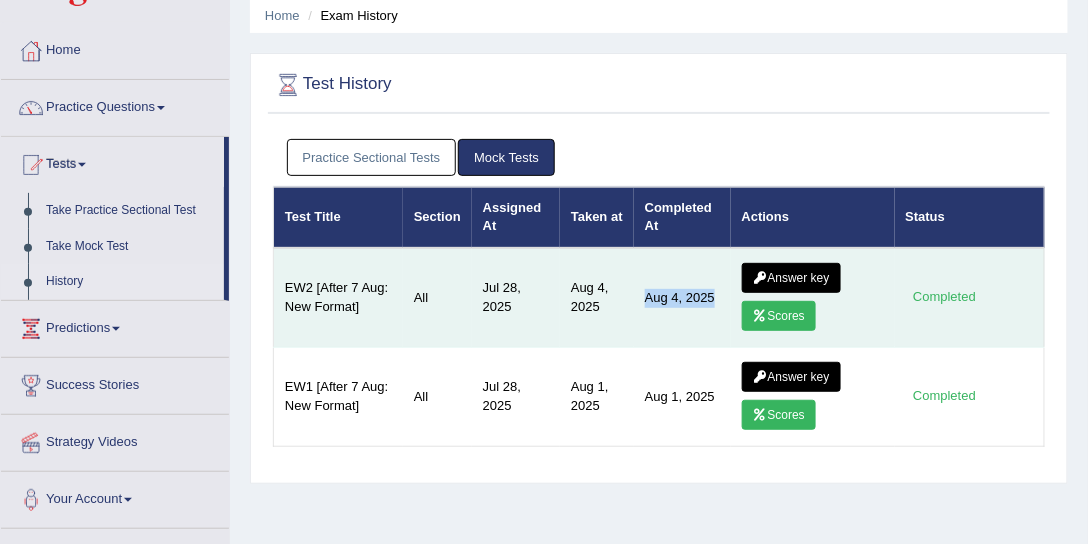 drag, startPoint x: 635, startPoint y: 290, endPoint x: 720, endPoint y: 300, distance: 85.58621 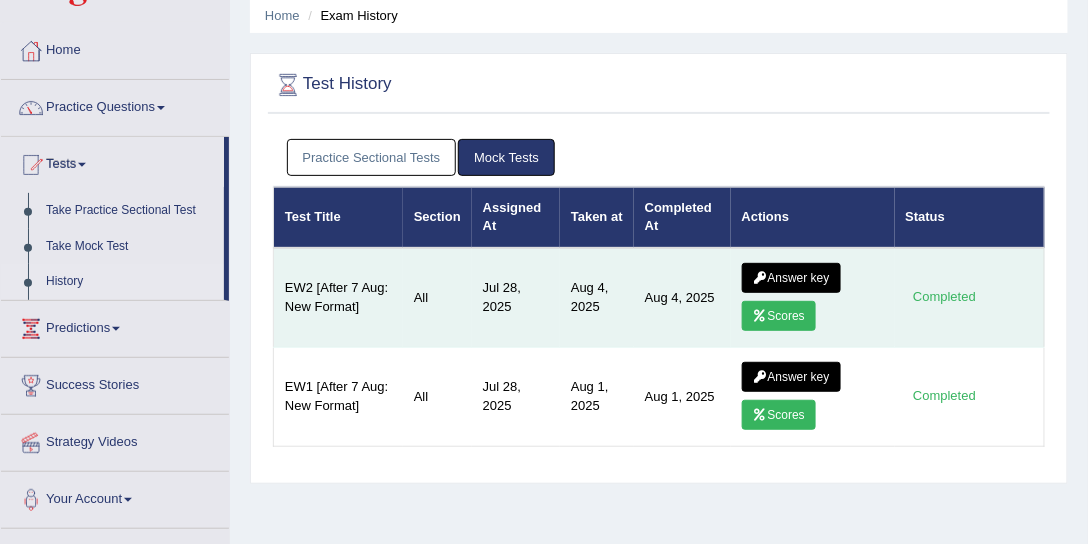click on "Aug 4, 2025" at bounding box center [682, 298] 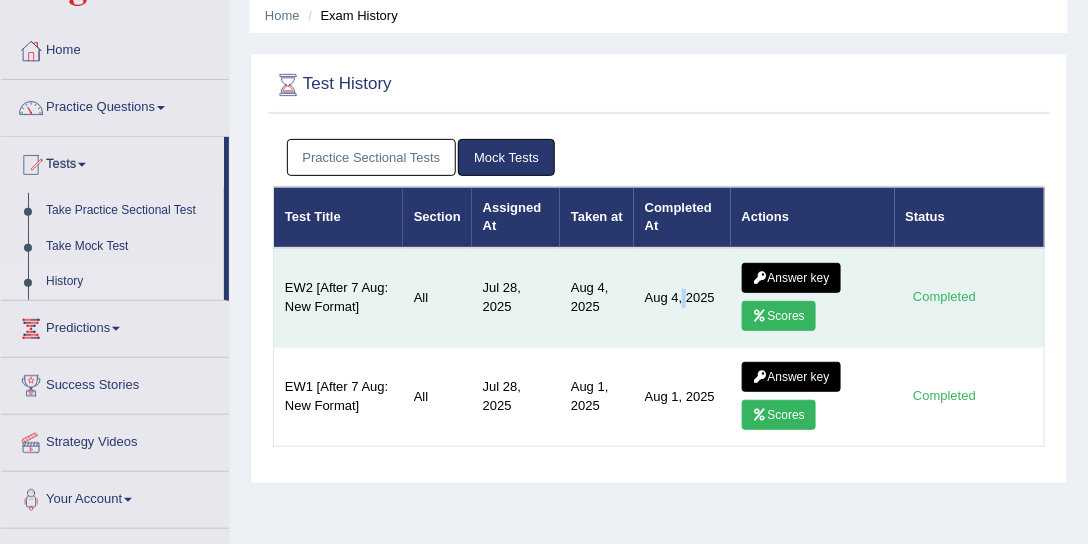 click on "Aug 4, 2025" at bounding box center (682, 298) 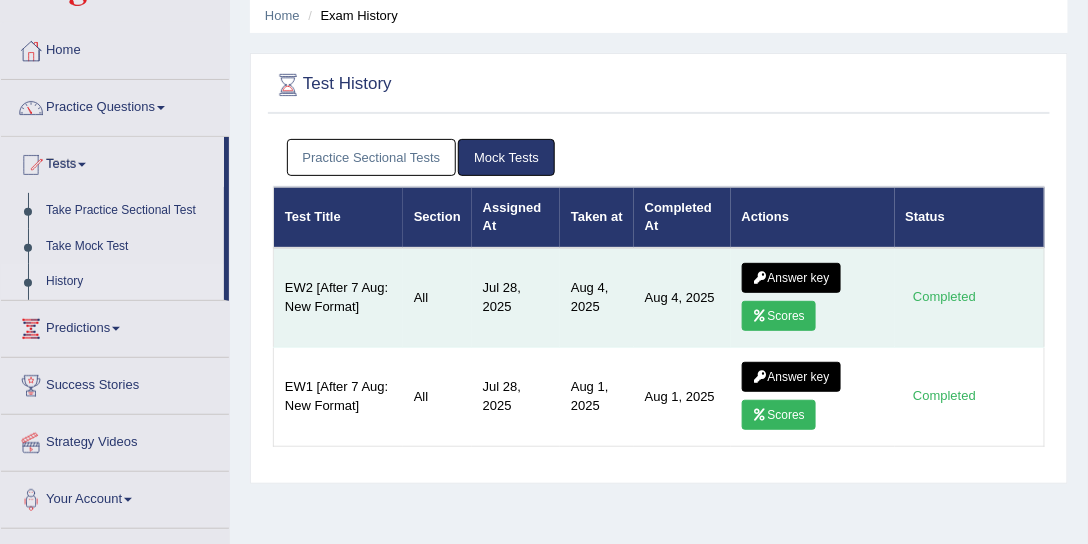 click on "Aug 4, 2025" at bounding box center [597, 298] 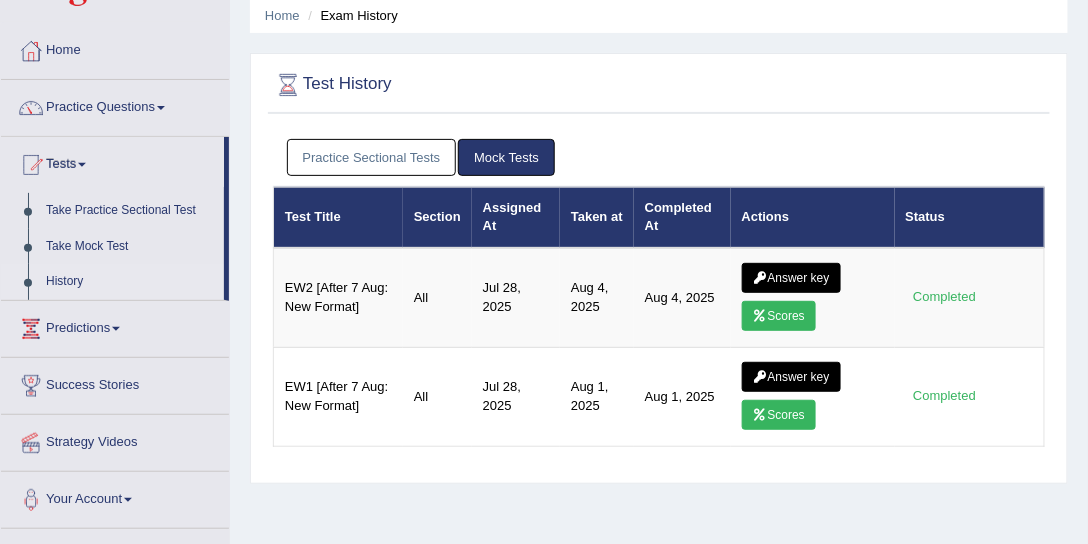 click on "Practice Sectional Tests" at bounding box center [372, 157] 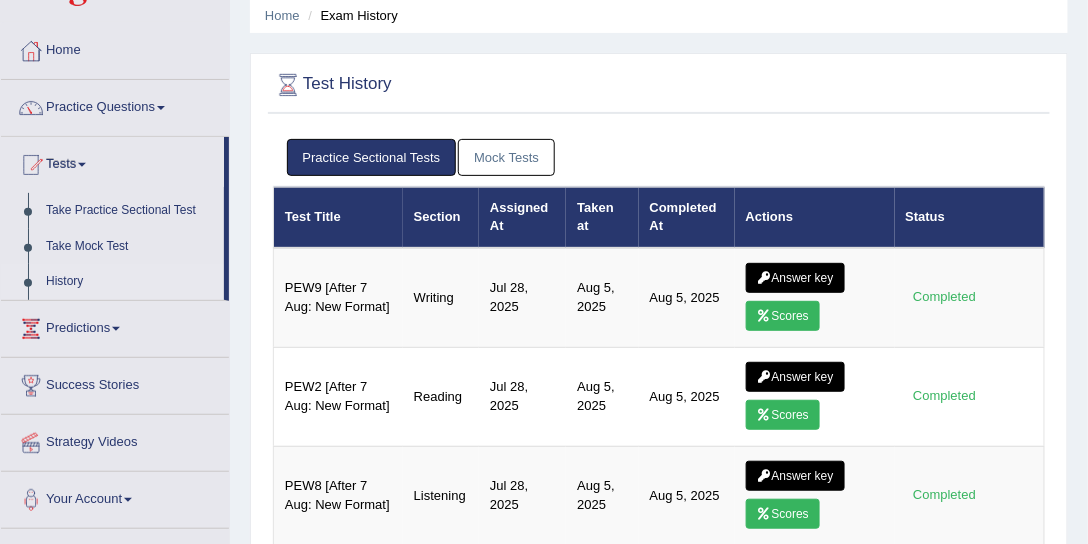 click on "Mock Tests" at bounding box center (506, 157) 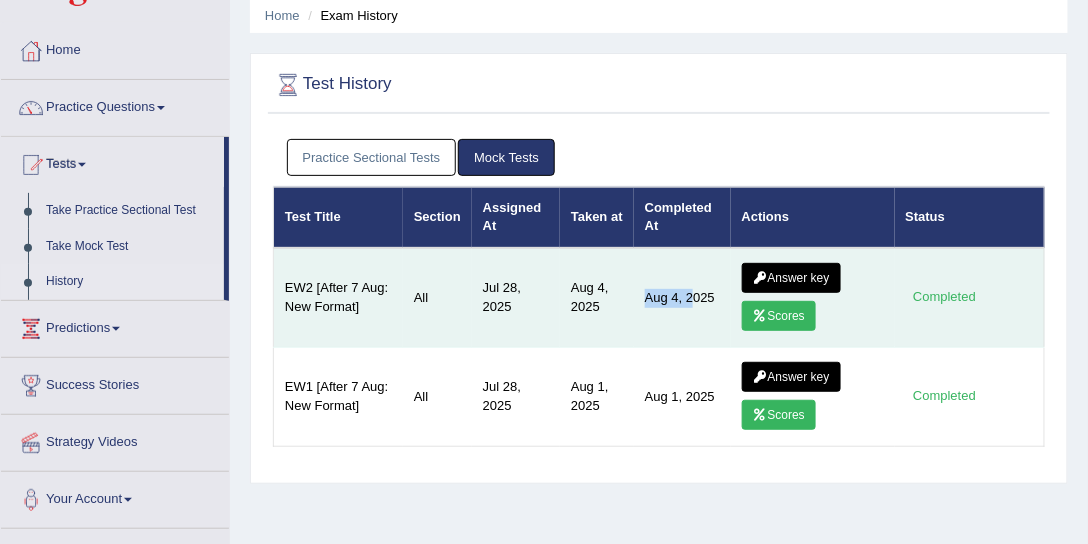 drag, startPoint x: 640, startPoint y: 297, endPoint x: 689, endPoint y: 289, distance: 49.648766 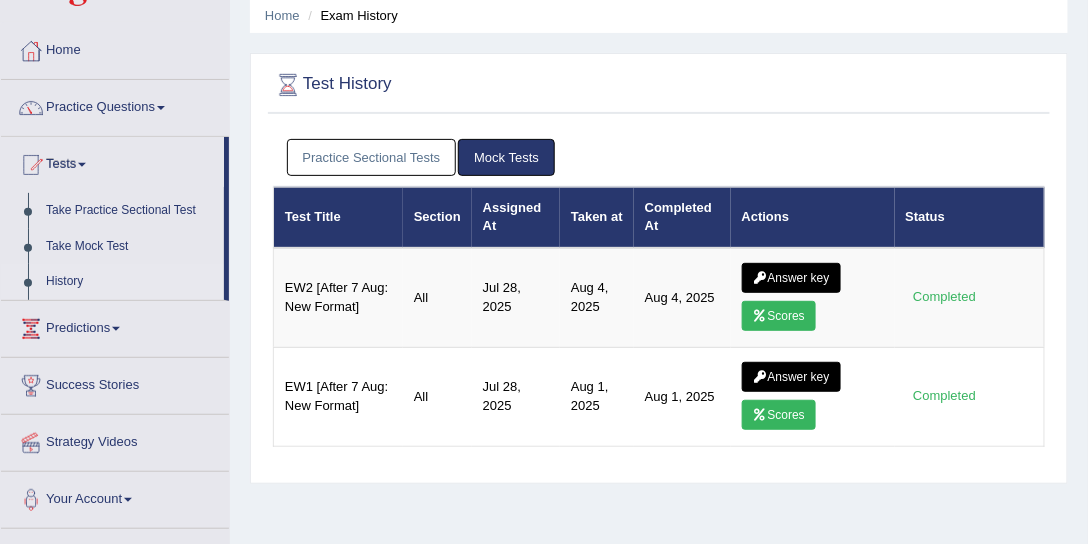 click on "Practice Sectional Tests" at bounding box center (372, 157) 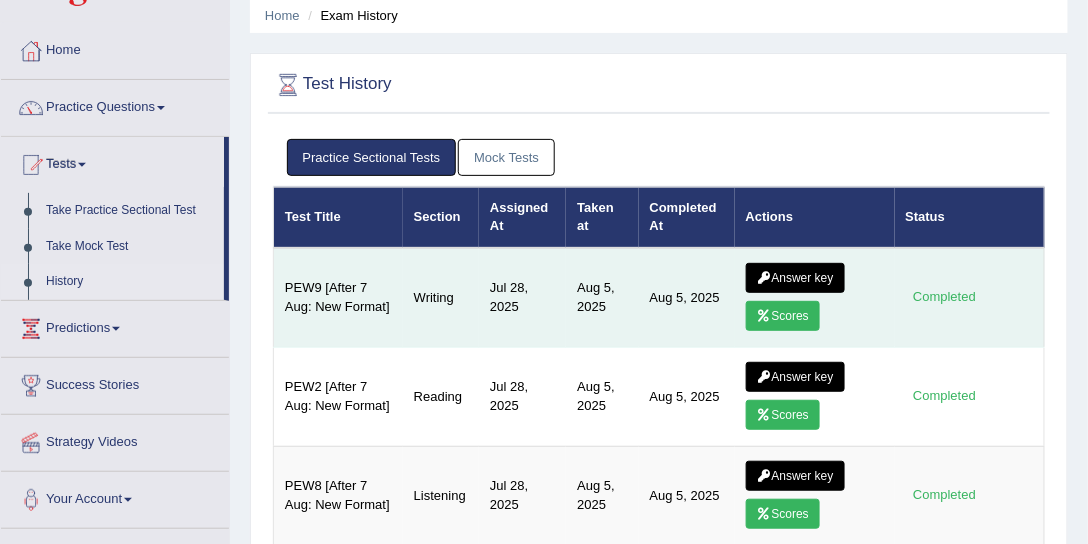 scroll, scrollTop: 228, scrollLeft: 0, axis: vertical 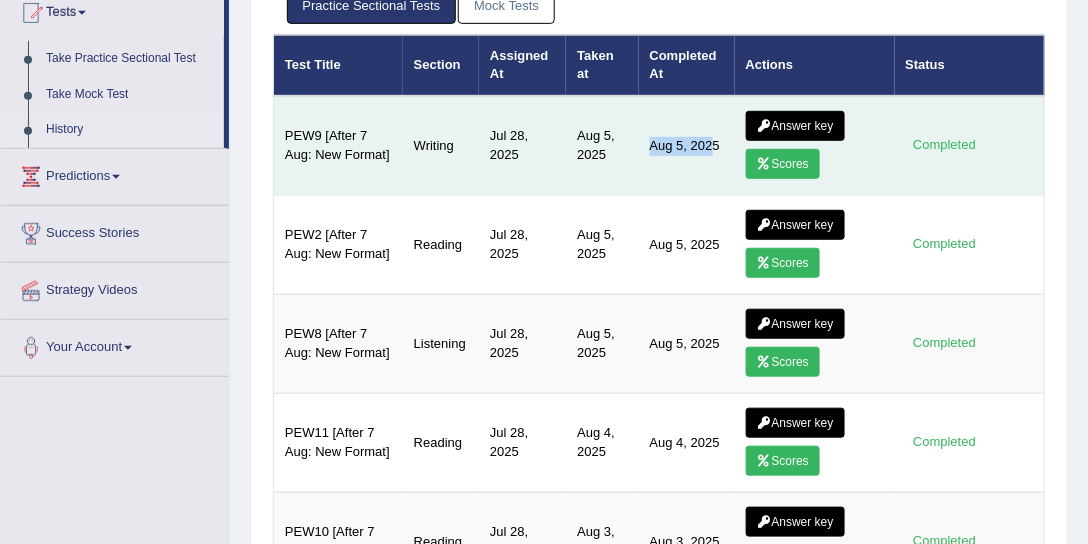 drag, startPoint x: 652, startPoint y: 141, endPoint x: 713, endPoint y: 138, distance: 61.073727 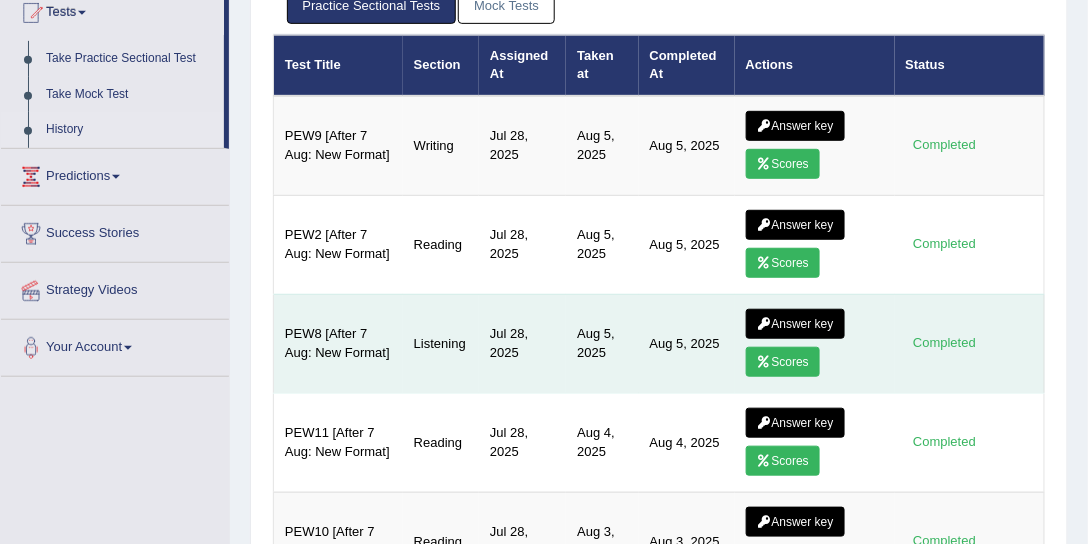 click on "Aug 5, 2025" at bounding box center [687, 343] 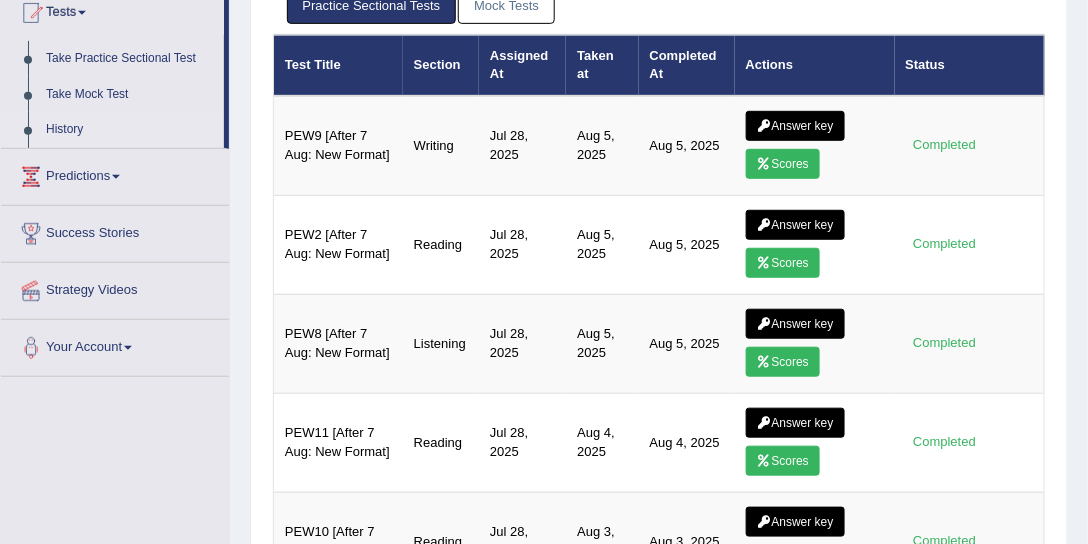 click on "Mock Tests" at bounding box center [506, 5] 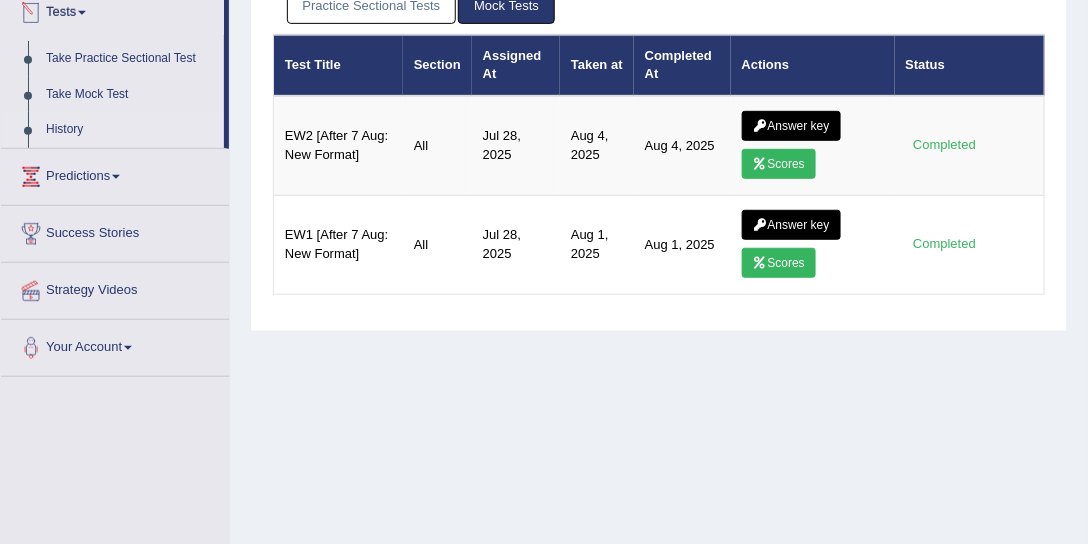 click on "Practice Sectional Tests" at bounding box center (372, 5) 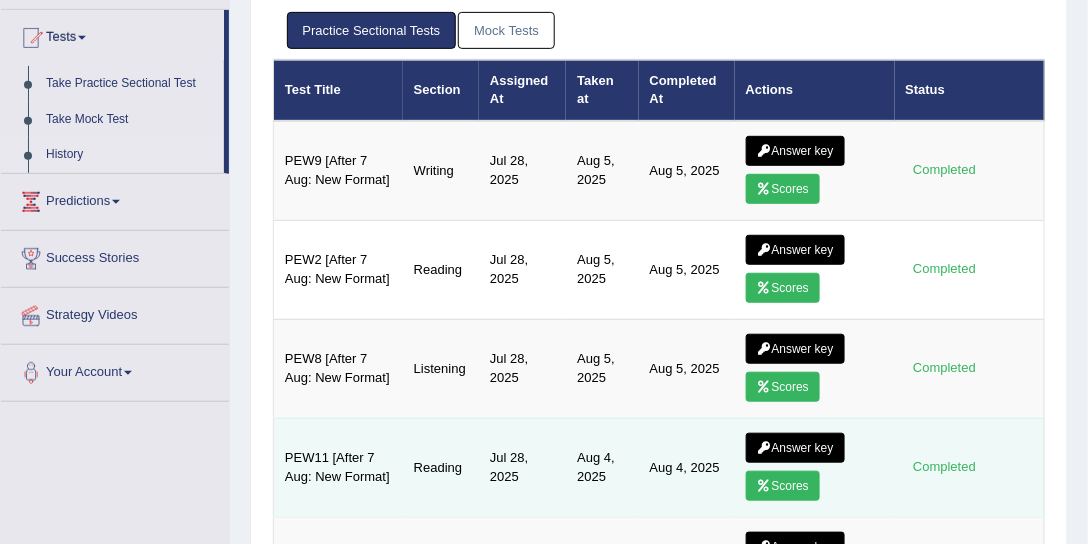 scroll, scrollTop: 170, scrollLeft: 0, axis: vertical 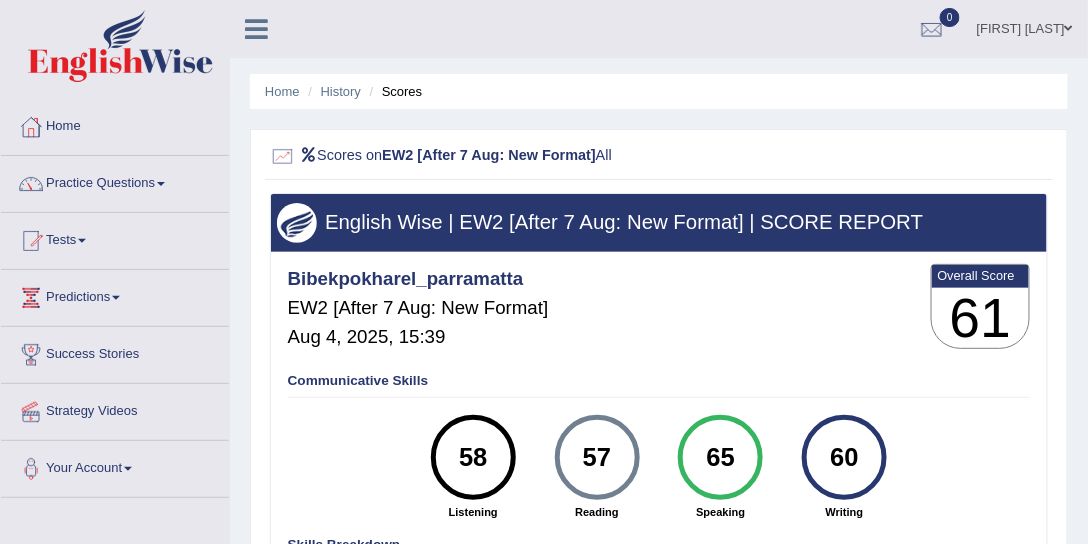 drag, startPoint x: 459, startPoint y: 440, endPoint x: 846, endPoint y: 438, distance: 387.00516 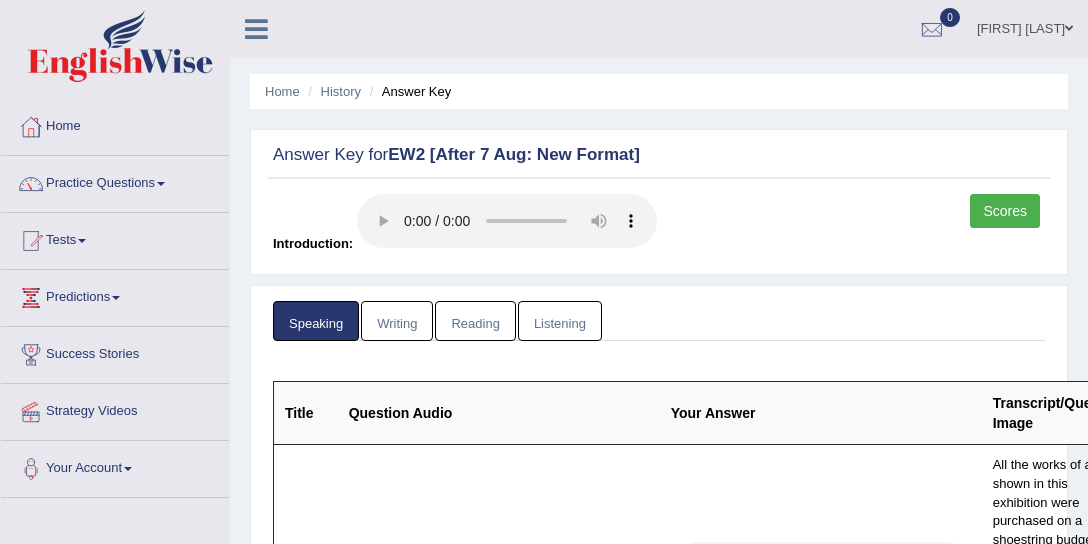 scroll, scrollTop: 0, scrollLeft: 0, axis: both 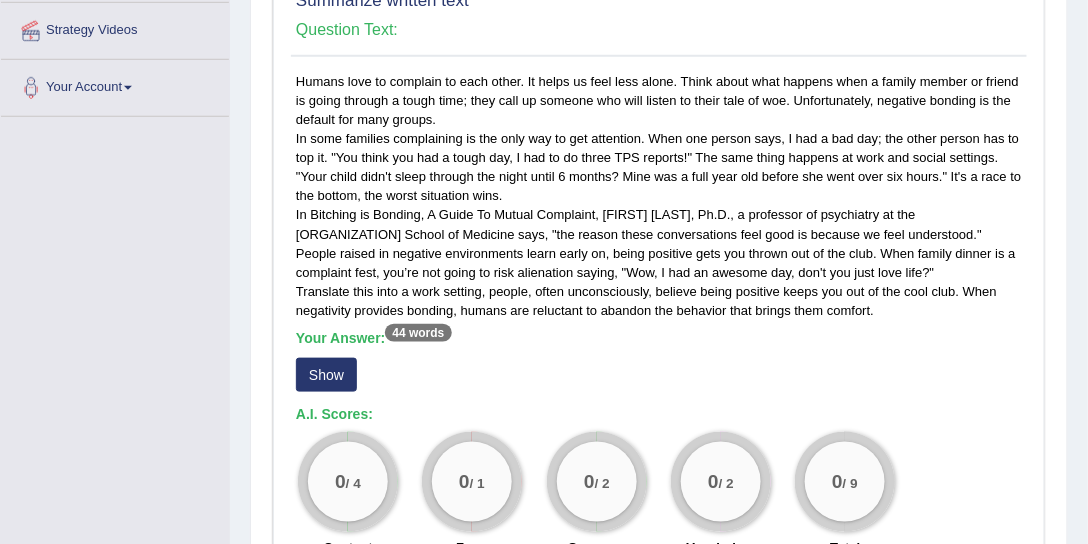 click on "Show" at bounding box center [326, 375] 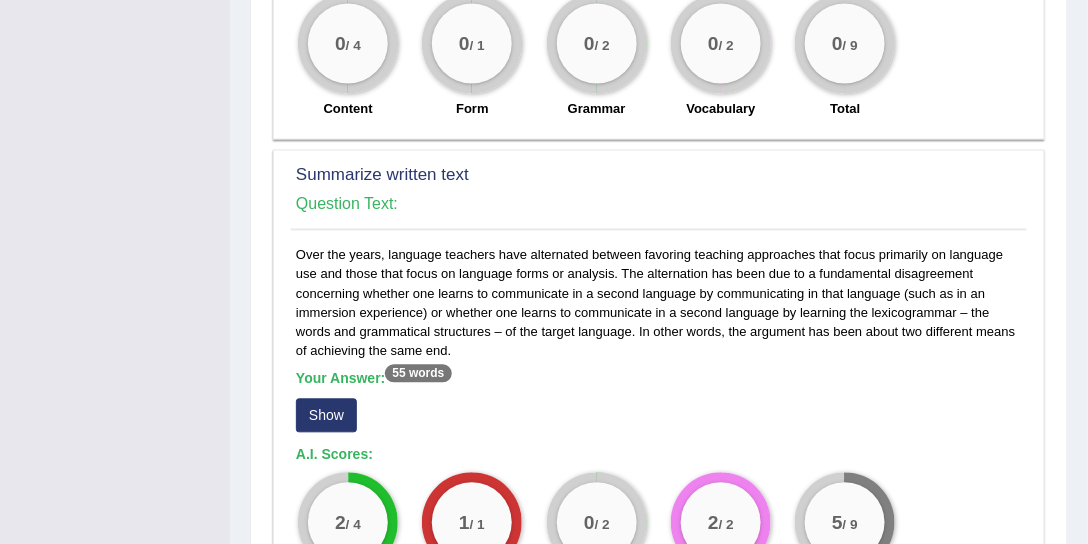 scroll, scrollTop: 990, scrollLeft: 0, axis: vertical 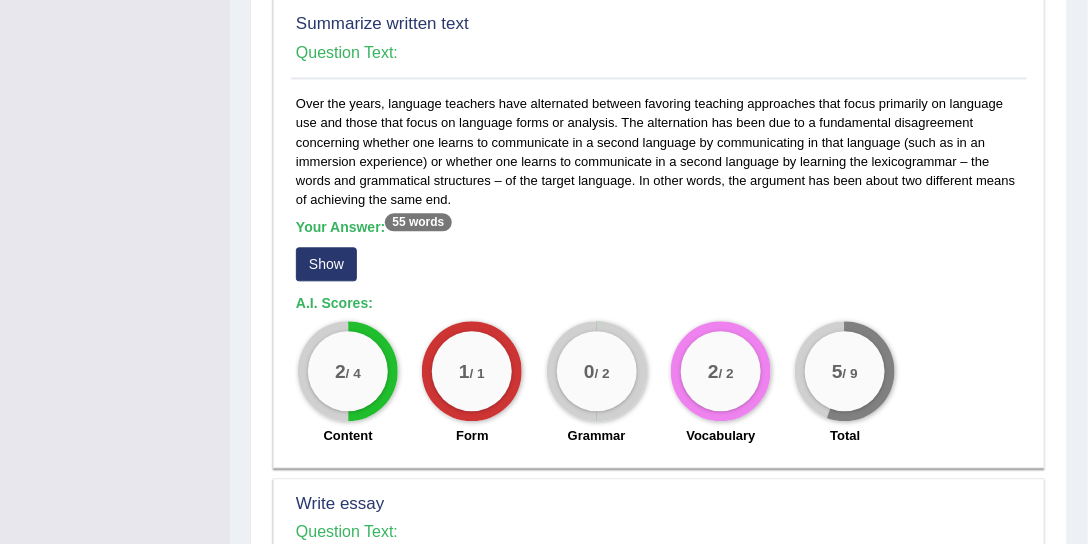 click on "Show" at bounding box center (326, 264) 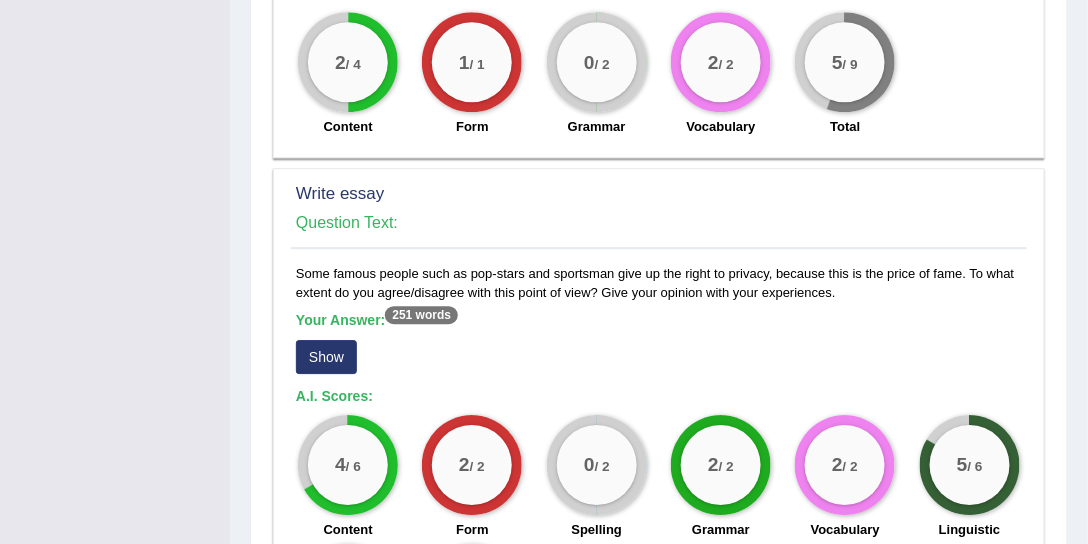 scroll, scrollTop: 1371, scrollLeft: 0, axis: vertical 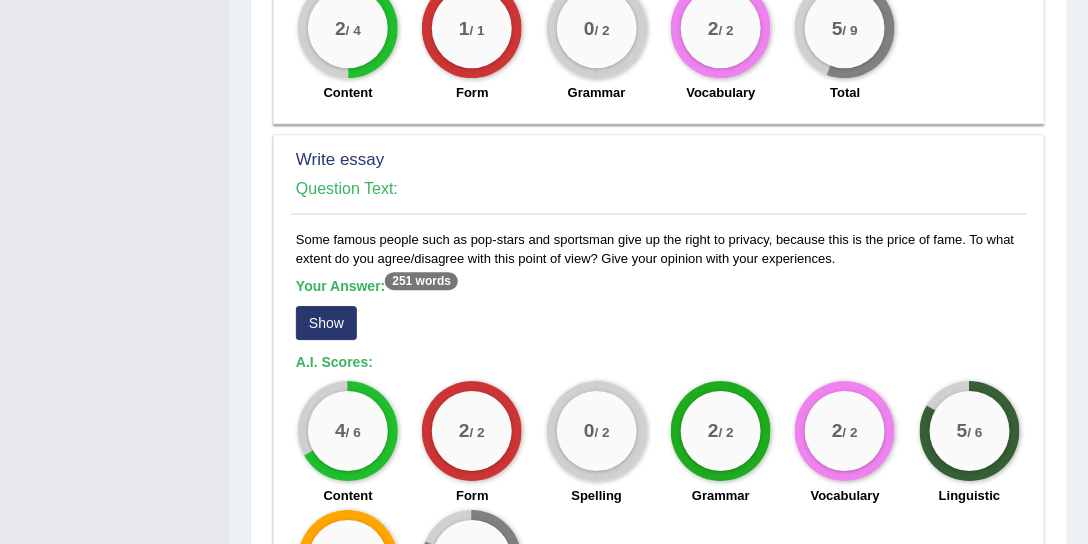 click on "Show" at bounding box center (326, 323) 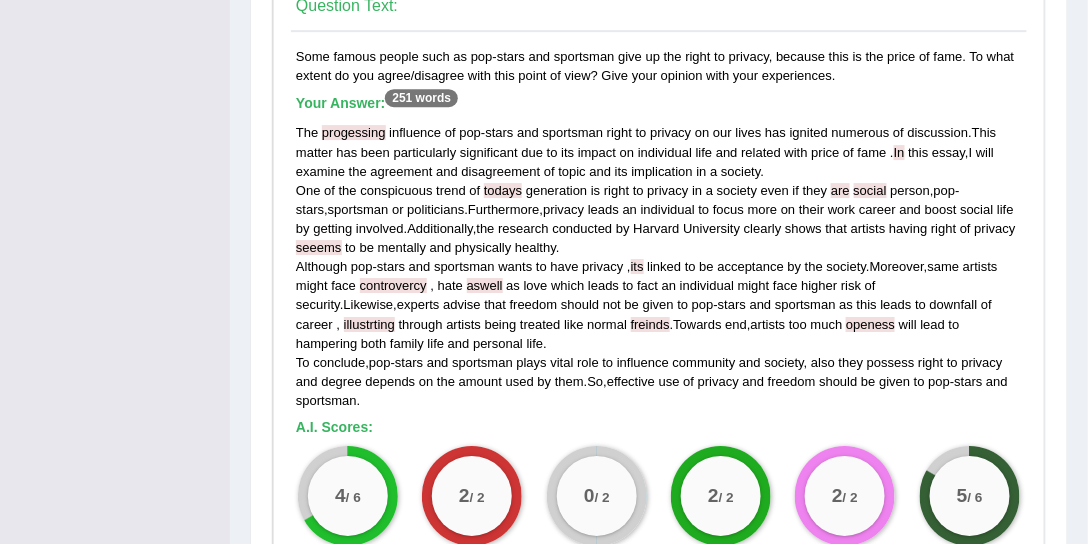scroll, scrollTop: 1524, scrollLeft: 0, axis: vertical 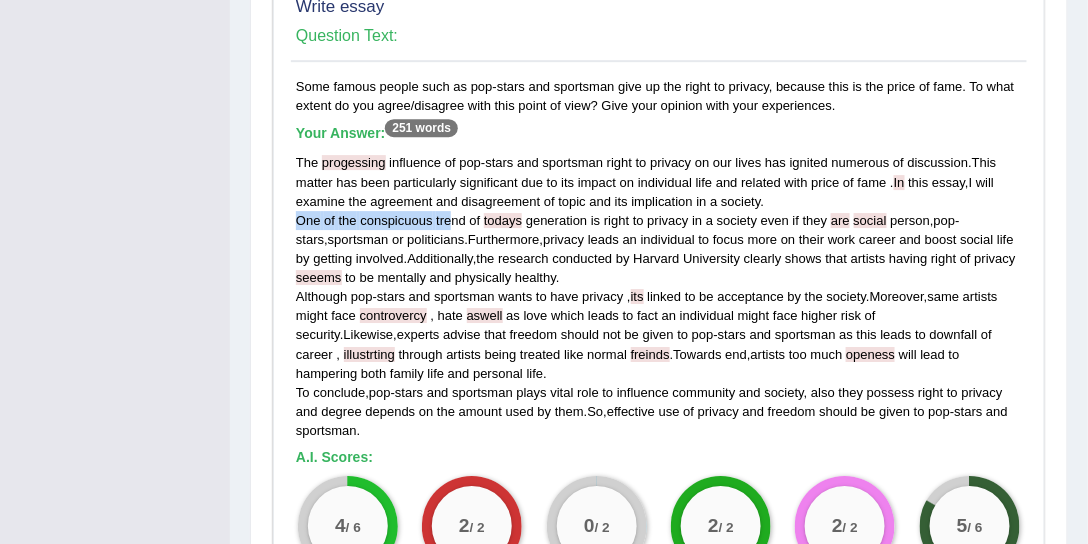 drag, startPoint x: 295, startPoint y: 214, endPoint x: 450, endPoint y: 221, distance: 155.15799 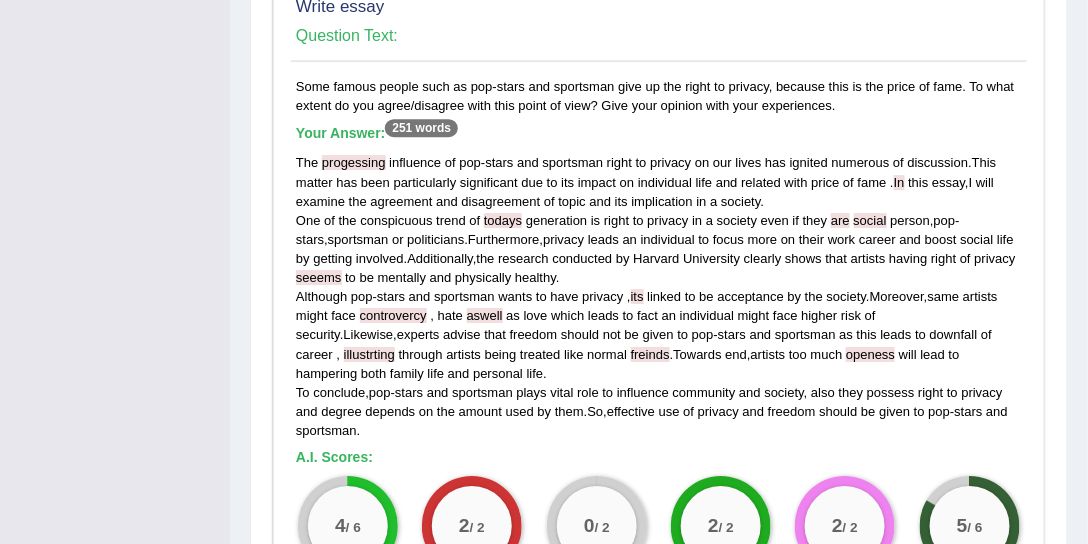 click on "physically" at bounding box center [483, 277] 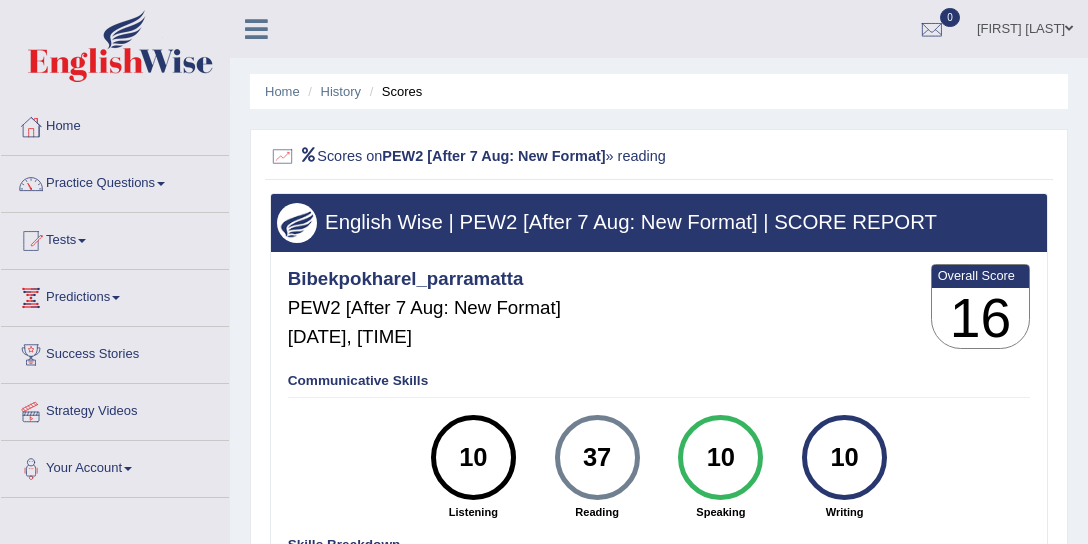 scroll, scrollTop: 0, scrollLeft: 0, axis: both 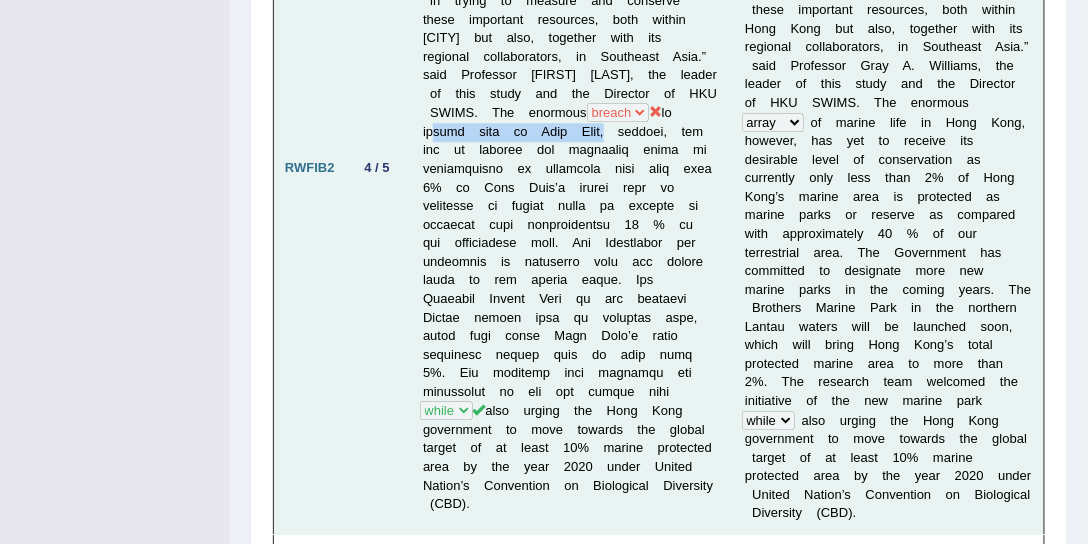 drag, startPoint x: 421, startPoint y: 108, endPoint x: 603, endPoint y: 109, distance: 182.00275 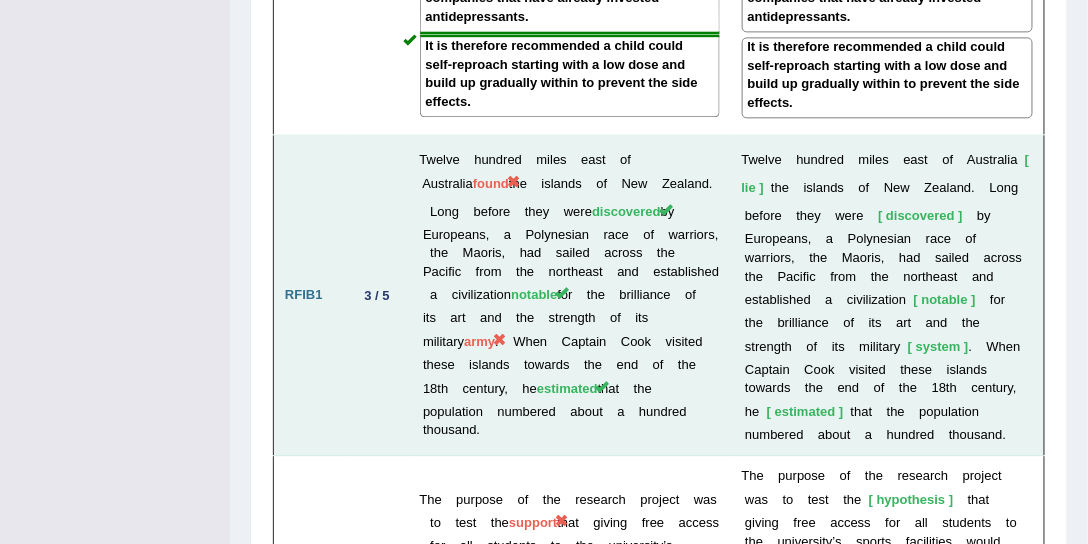 scroll, scrollTop: 5257, scrollLeft: 0, axis: vertical 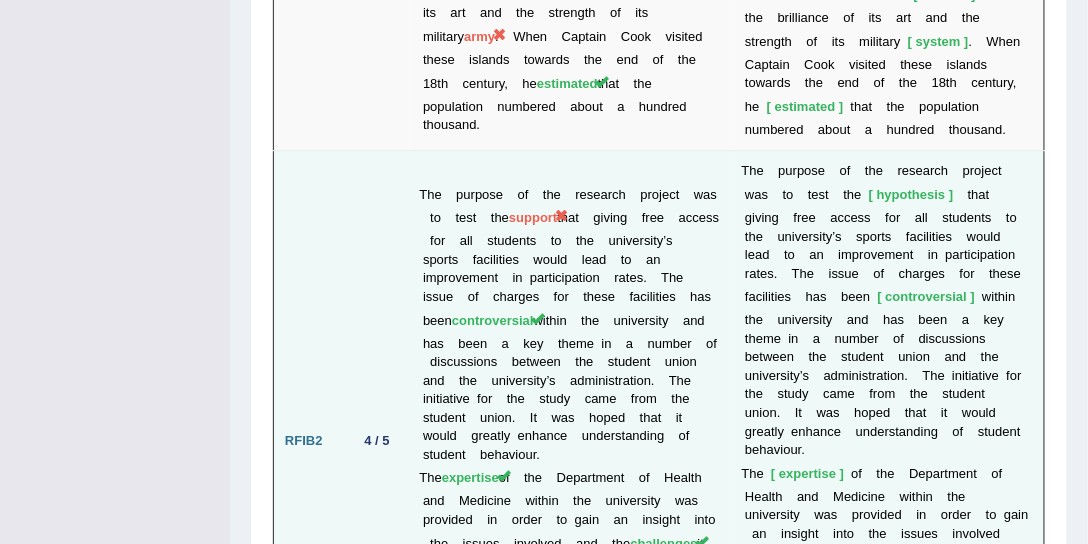 click on "T h e       p u r p o s e       o f       t h e       r e s e a r c h       p r o j e c t       w a s       t o       t e s t       t h e    hypothesis       t h a t       g i v i n g       f r e e       a c c e s s       f o r       a l l       s t u d e n t s       t o       t h e       u n i v e r s i t y ’ s       s p o r t s       f a c i l i t i e s       w o u l d       l e a d       t o       a n       i m p r o v e m e n t       i n    p a r t i c i p a t i o n       r a t e s .       T h e       i s s u e       o f       c h a r g e s       f o r       t h e s e       f a c i l i t i e s       h a s       b e e n    controversial    w i t h i n       t h e       u n i v e r s i t y       a n d       h a s       b e e n       a       k e y       t h e m e    i n       a       n u m b e r       o f       d i s c u s s i o n s       b e t w e e n       t h e       s t u d e n t       u n i o" at bounding box center (888, 441) 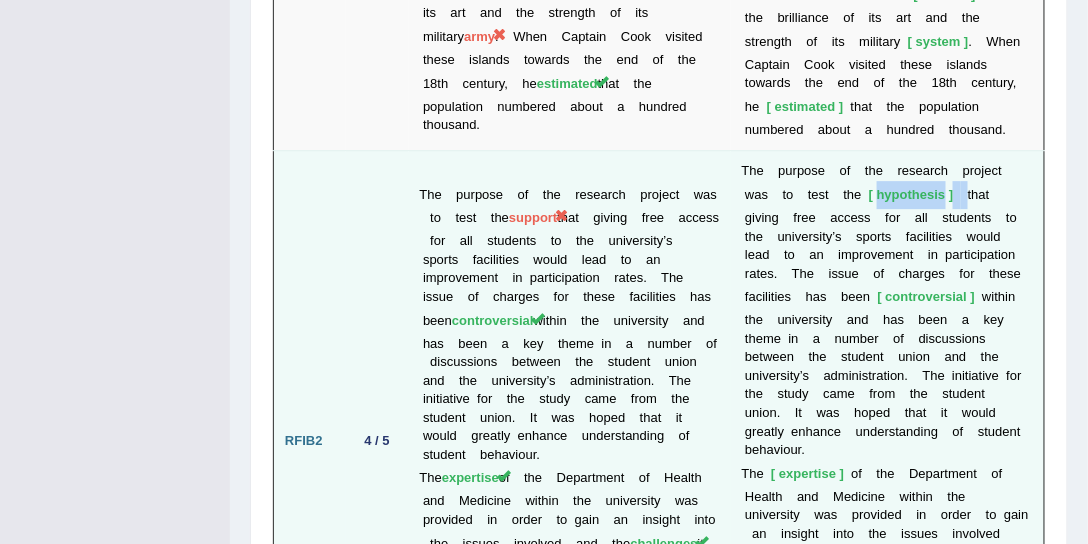 click on "T h e       p u r p o s e       o f       t h e       r e s e a r c h       p r o j e c t       w a s       t o       t e s t       t h e    hypothesis       t h a t       g i v i n g       f r e e       a c c e s s       f o r       a l l       s t u d e n t s       t o       t h e       u n i v e r s i t y ’ s       s p o r t s       f a c i l i t i e s       w o u l d       l e a d       t o       a n       i m p r o v e m e n t       i n    p a r t i c i p a t i o n       r a t e s .       T h e       i s s u e       o f       c h a r g e s       f o r       t h e s e       f a c i l i t i e s       h a s       b e e n    controversial    w i t h i n       t h e       u n i v e r s i t y       a n d       h a s       b e e n       a       k e y       t h e m e    i n       a       n u m b e r       o f       d i s c u s s i o n s       b e t w e e n       t h e       s t u d e n t       u n i o" at bounding box center (888, 441) 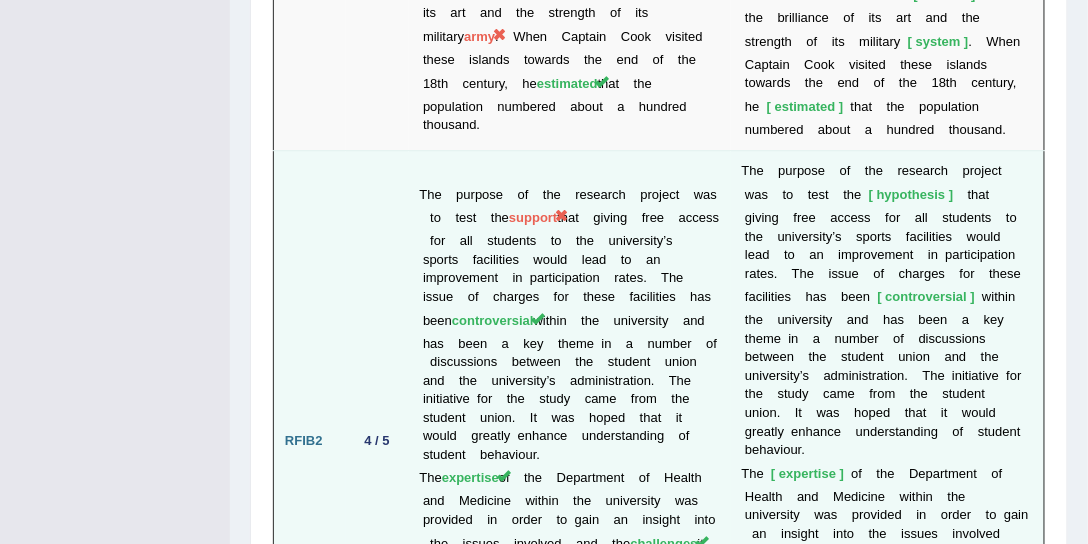click on "T h e       p u r p o s e       o f       t h e       r e s e a r c h       p r o j e c t       w a s       t o       t e s t       t h e    hypothesis       t h a t       g i v i n g       f r e e       a c c e s s       f o r       a l l       s t u d e n t s       t o       t h e       u n i v e r s i t y ’ s       s p o r t s       f a c i l i t i e s       w o u l d       l e a d       t o       a n       i m p r o v e m e n t       i n    p a r t i c i p a t i o n       r a t e s .       T h e       i s s u e       o f       c h a r g e s       f o r       t h e s e       f a c i l i t i e s       h a s       b e e n    controversial    w i t h i n       t h e       u n i v e r s i t y       a n d       h a s       b e e n       a       k e y       t h e m e    i n       a       n u m b e r       o f       d i s c u s s i o n s       b e t w e e n       t h e       s t u d e n t       u n i o" at bounding box center [888, 441] 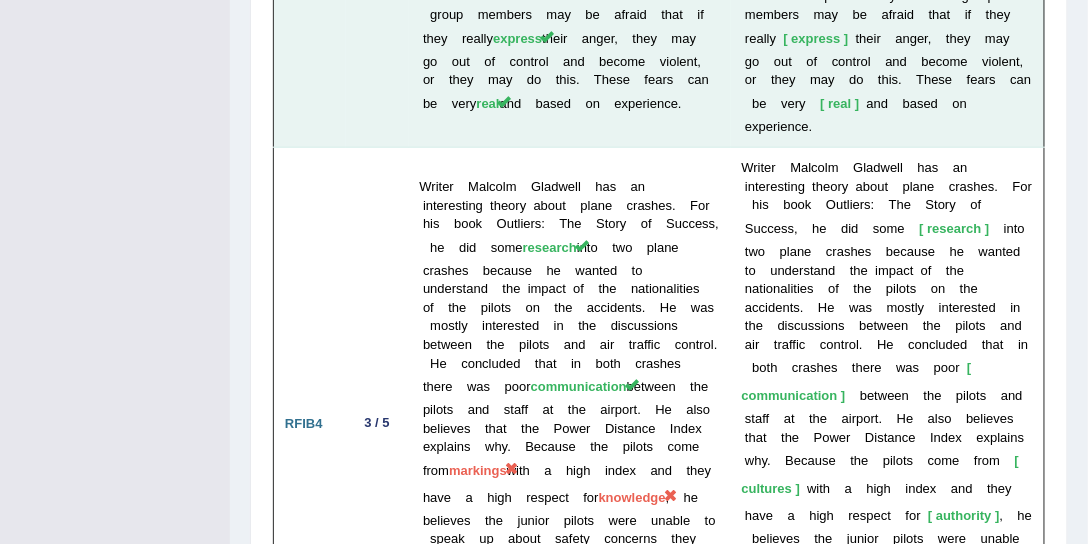 scroll, scrollTop: 6400, scrollLeft: 0, axis: vertical 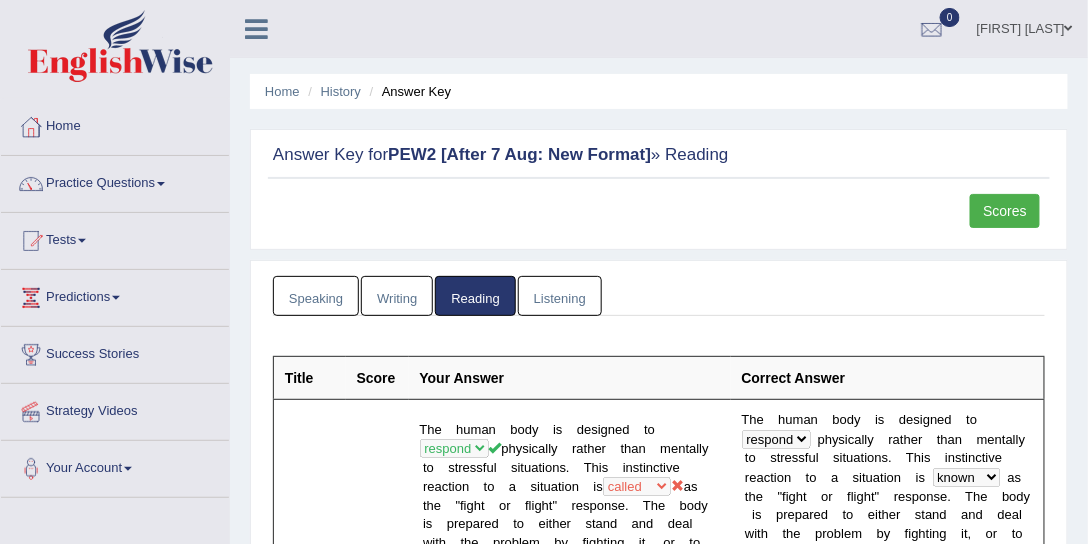 drag, startPoint x: 1000, startPoint y: 37, endPoint x: 972, endPoint y: 64, distance: 38.8973 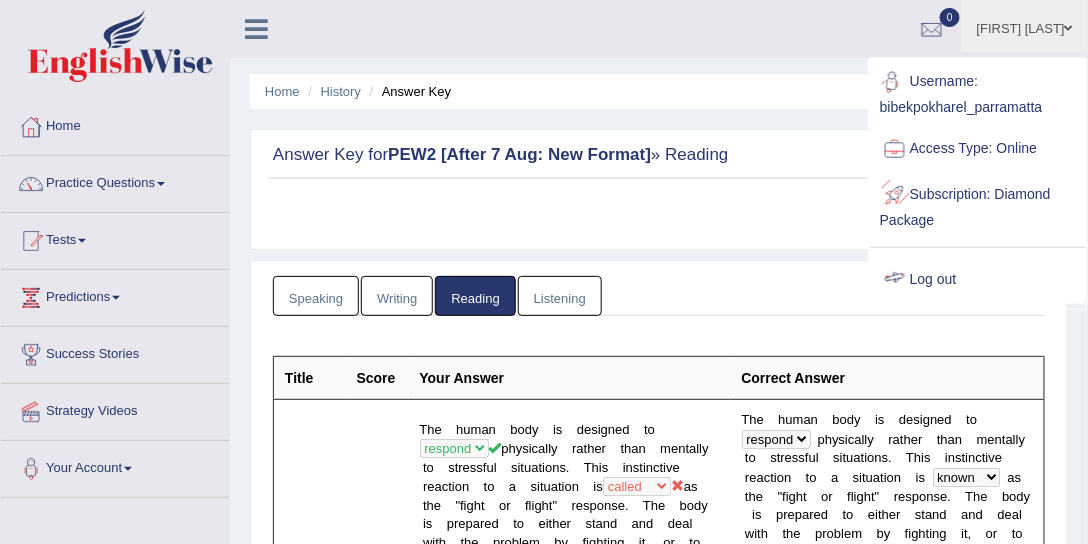 click on "Log out" at bounding box center (978, 280) 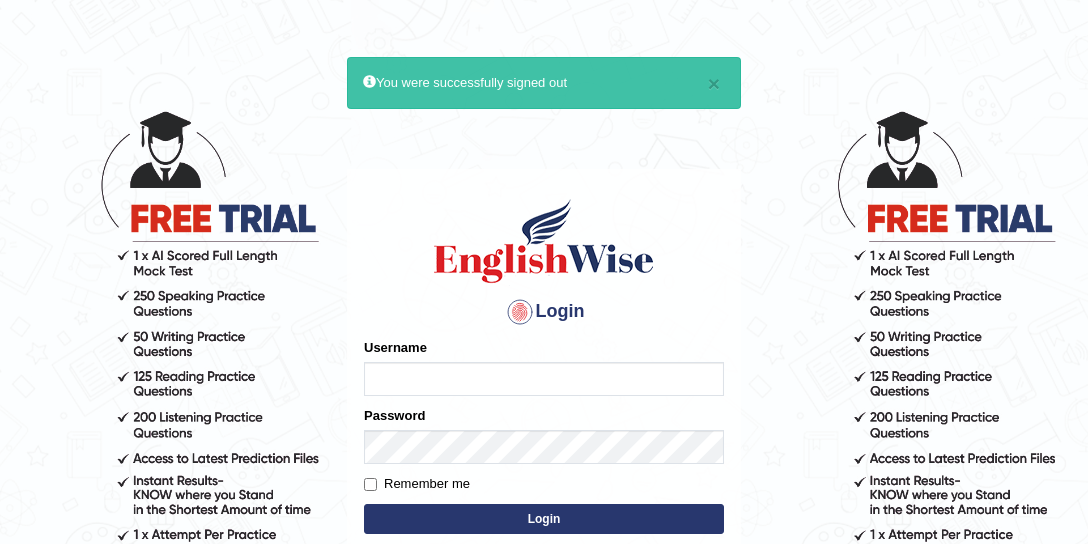 scroll, scrollTop: 0, scrollLeft: 0, axis: both 